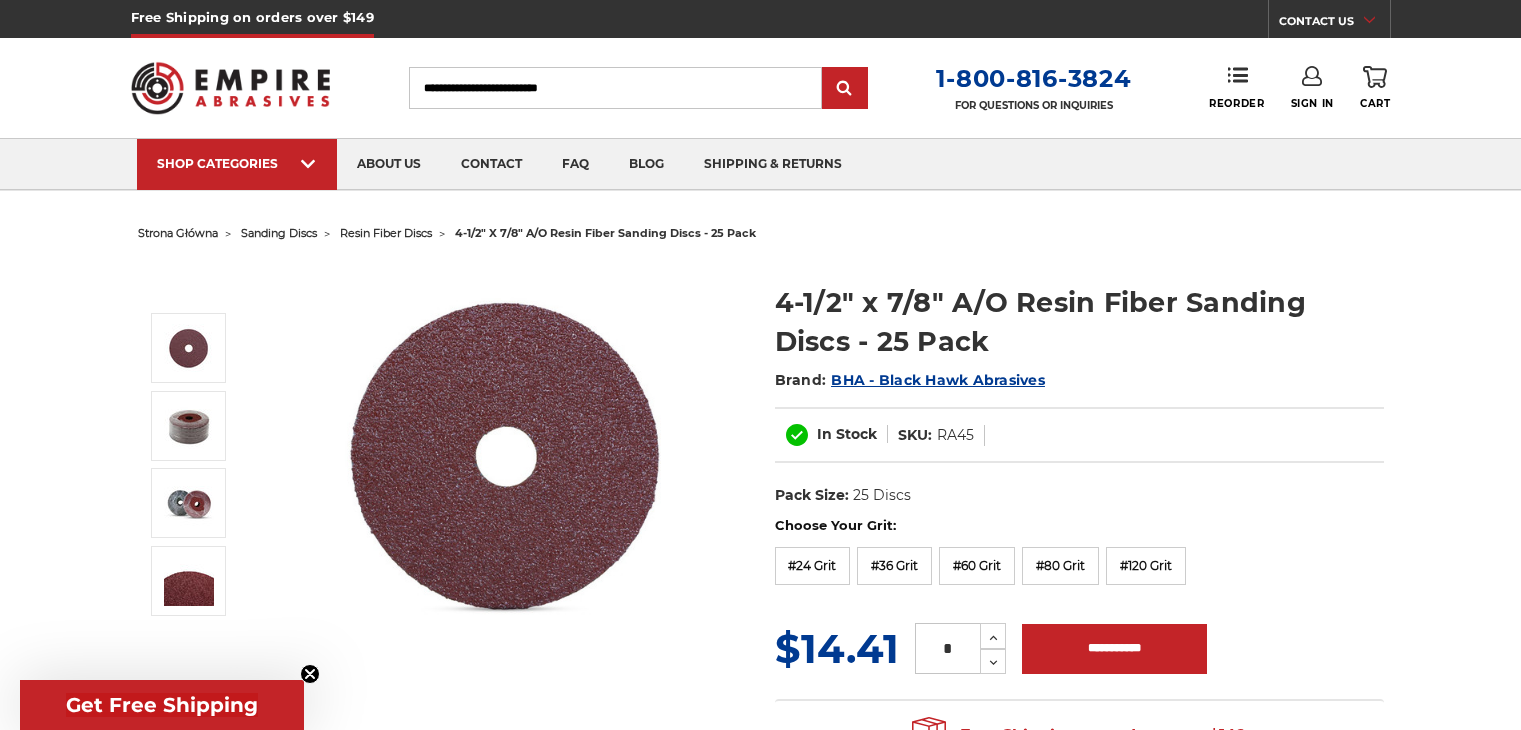 scroll, scrollTop: 0, scrollLeft: 0, axis: both 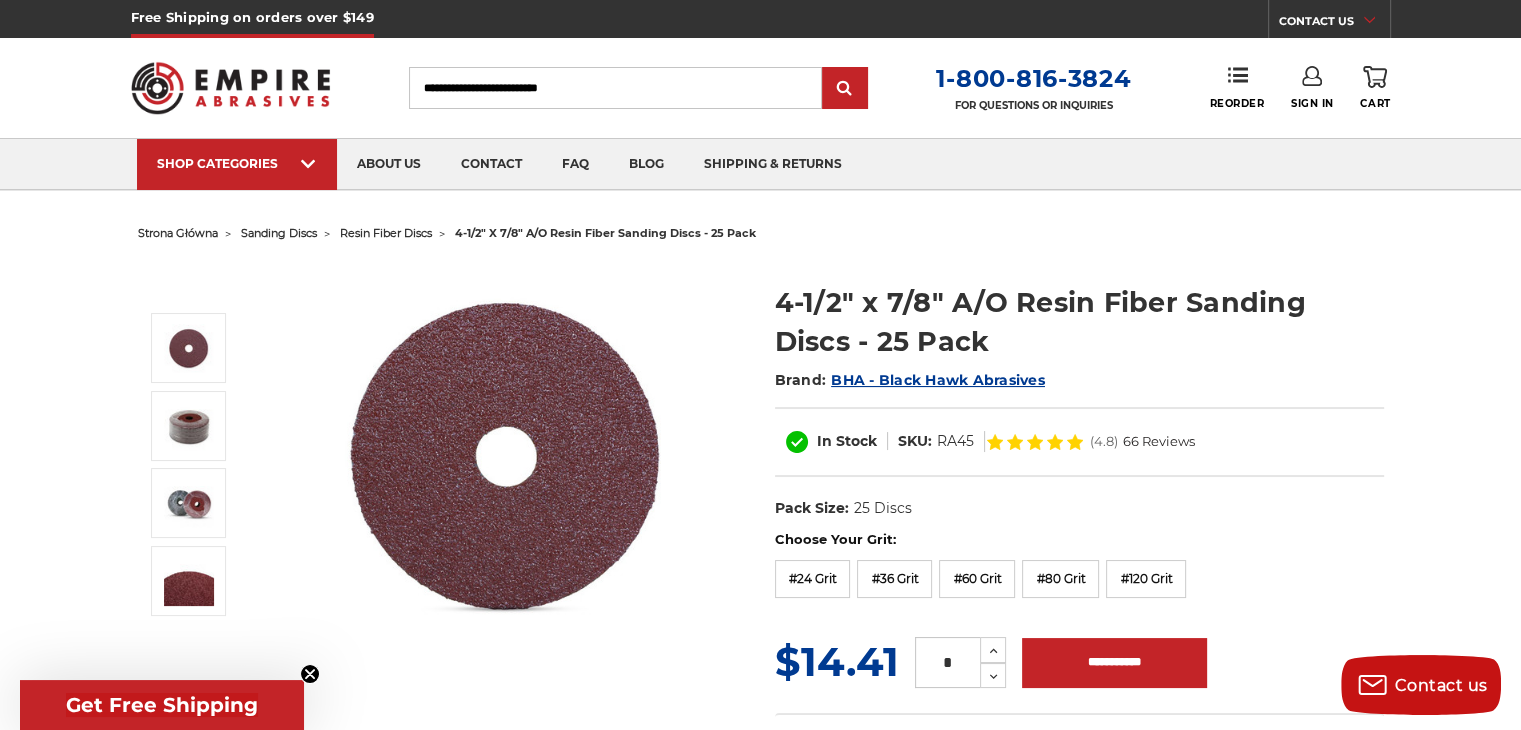 click on "sanding discs" at bounding box center [279, 233] 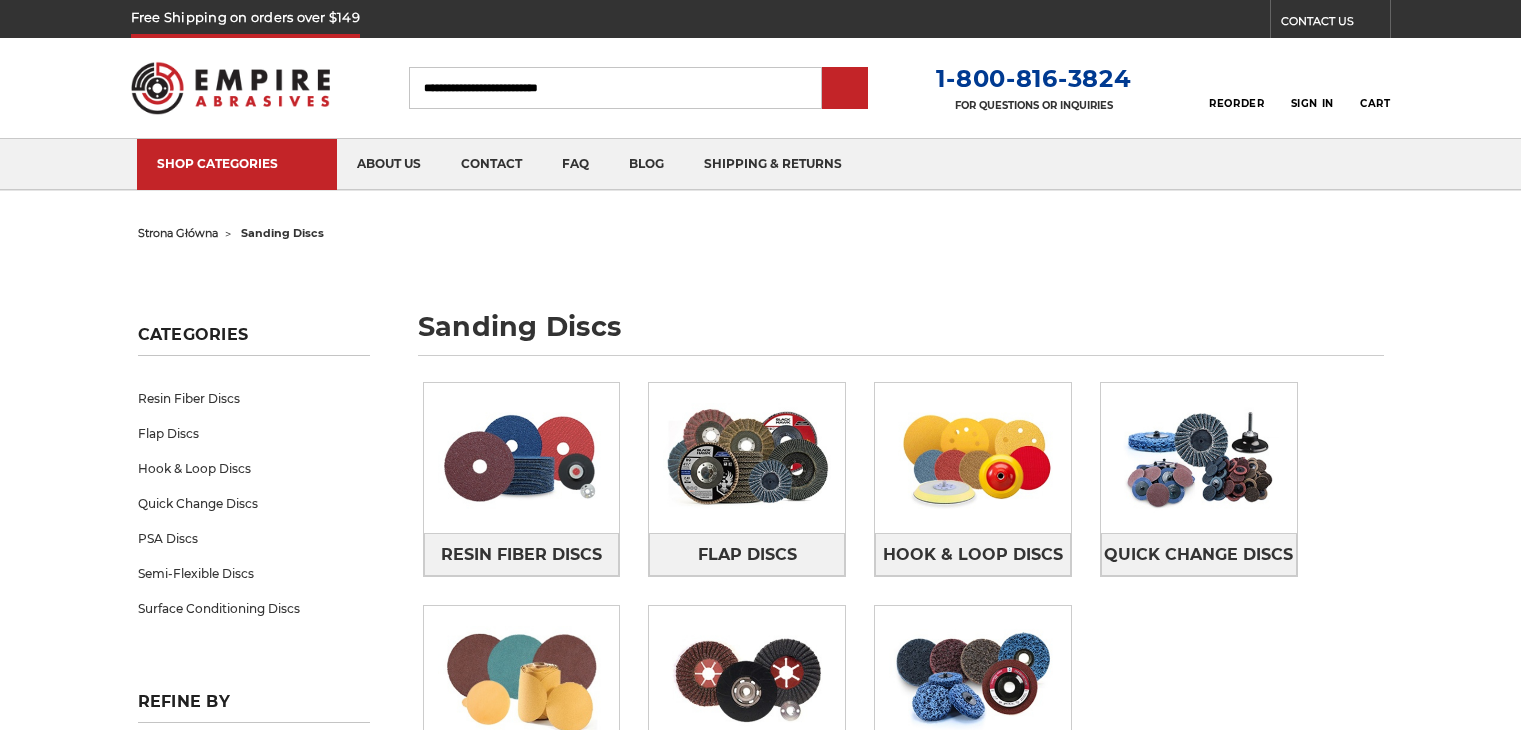 scroll, scrollTop: 0, scrollLeft: 0, axis: both 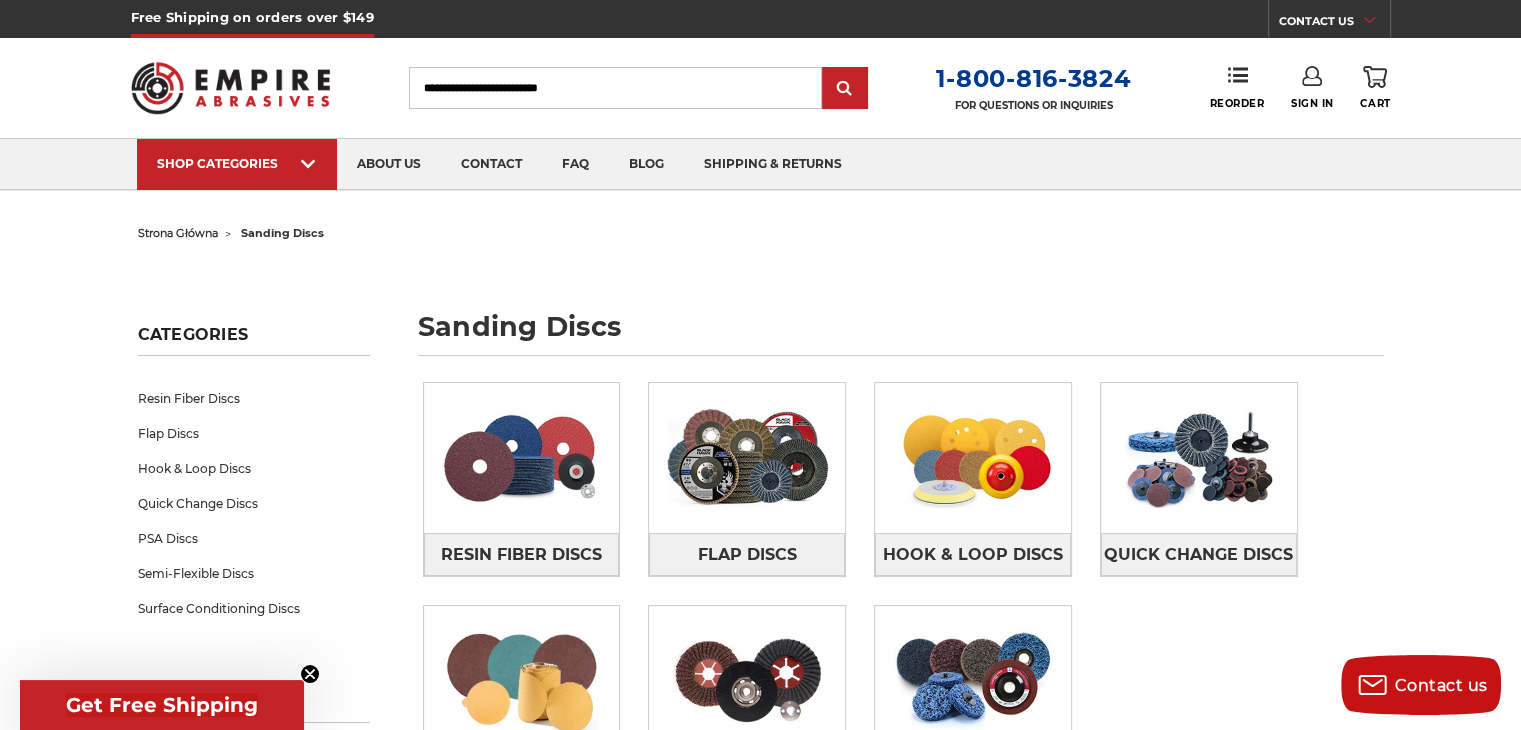 click on "Search" at bounding box center (615, 88) 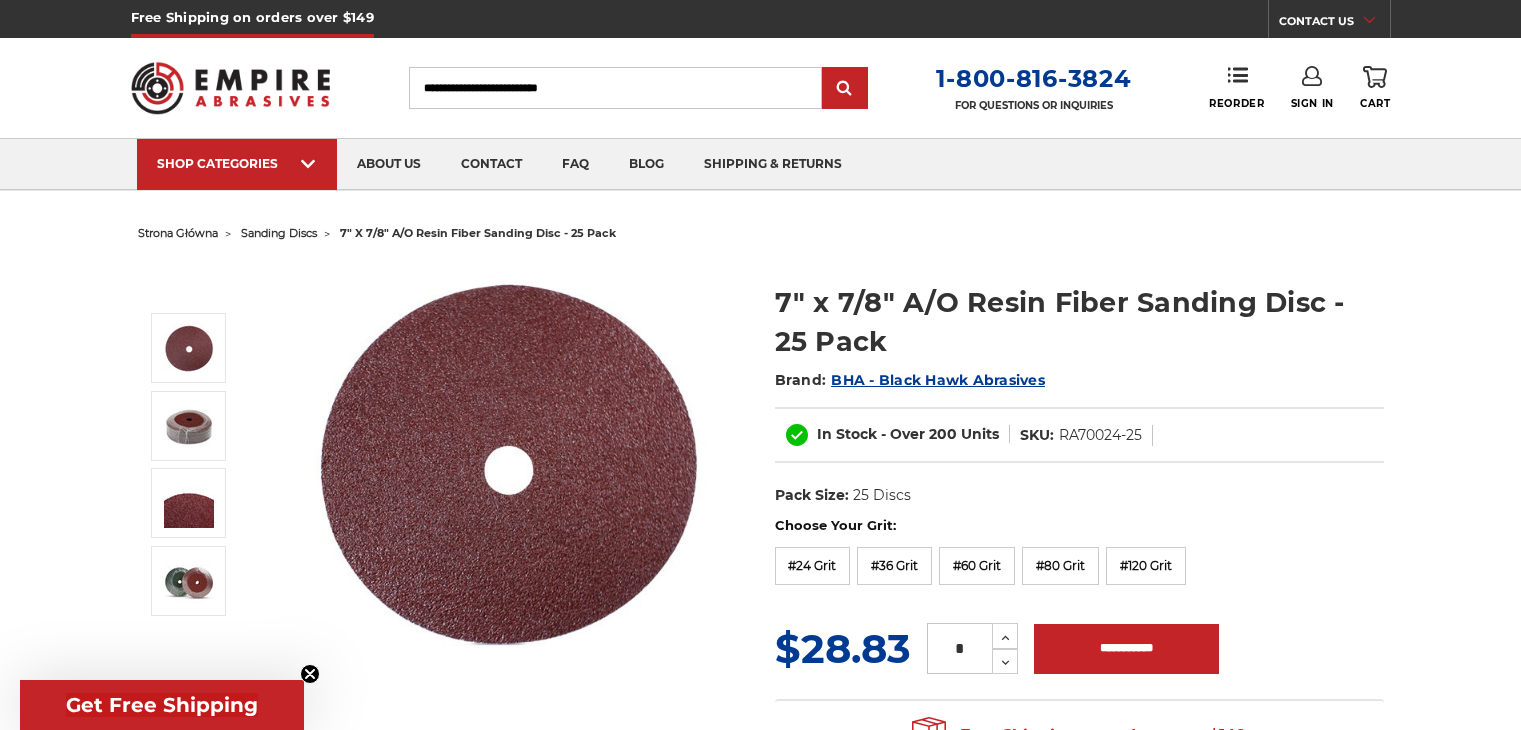 scroll, scrollTop: 0, scrollLeft: 0, axis: both 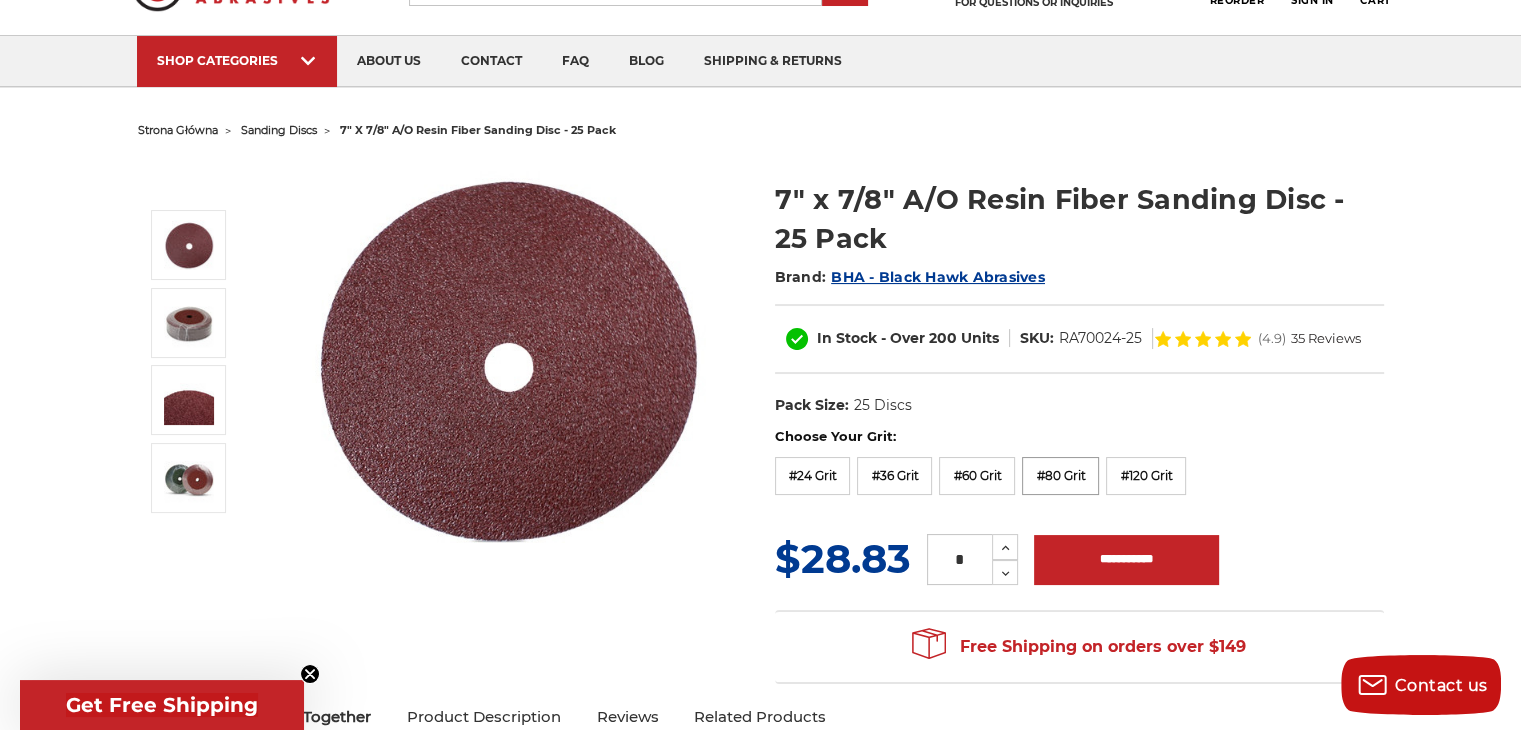 click on "#80 Grit" at bounding box center (1060, 476) 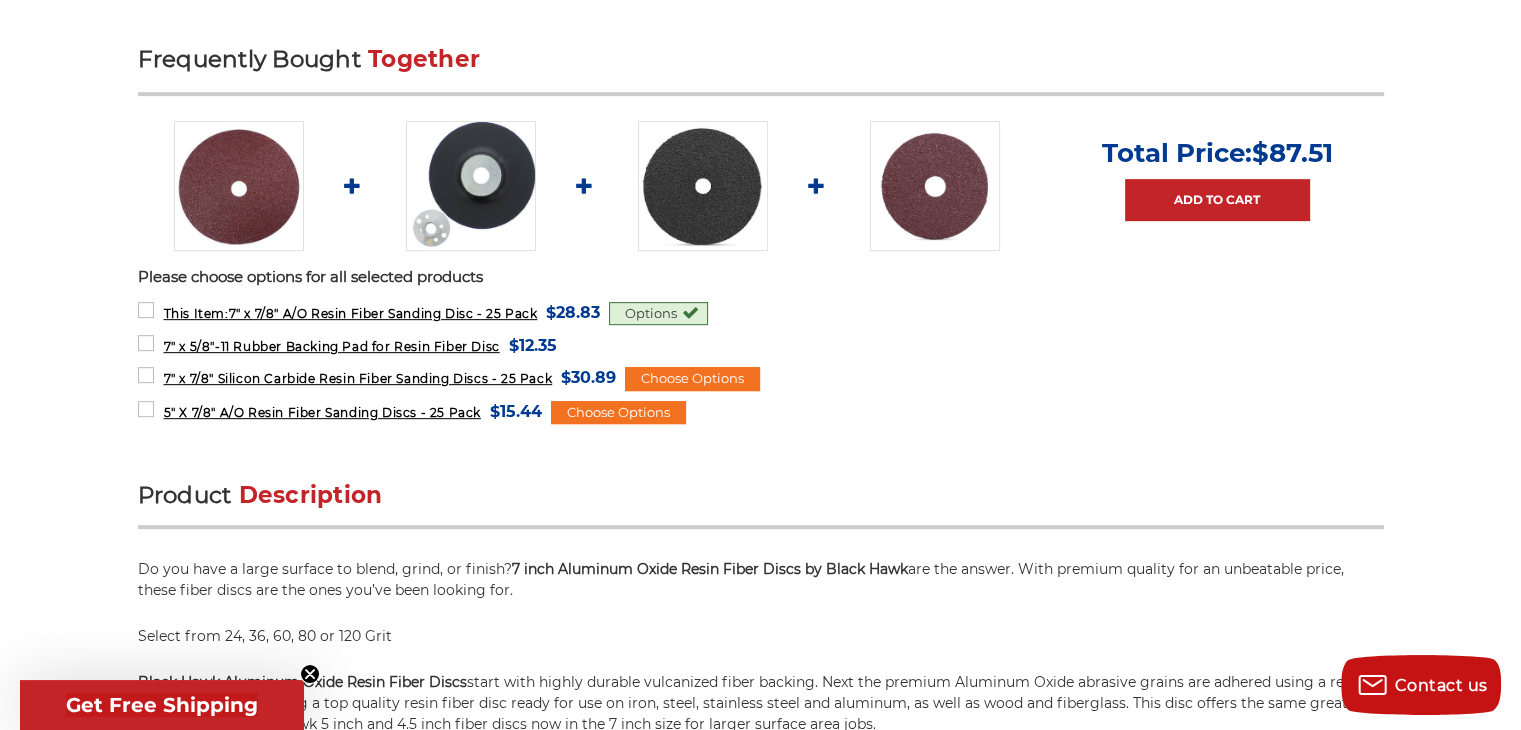 scroll, scrollTop: 855, scrollLeft: 0, axis: vertical 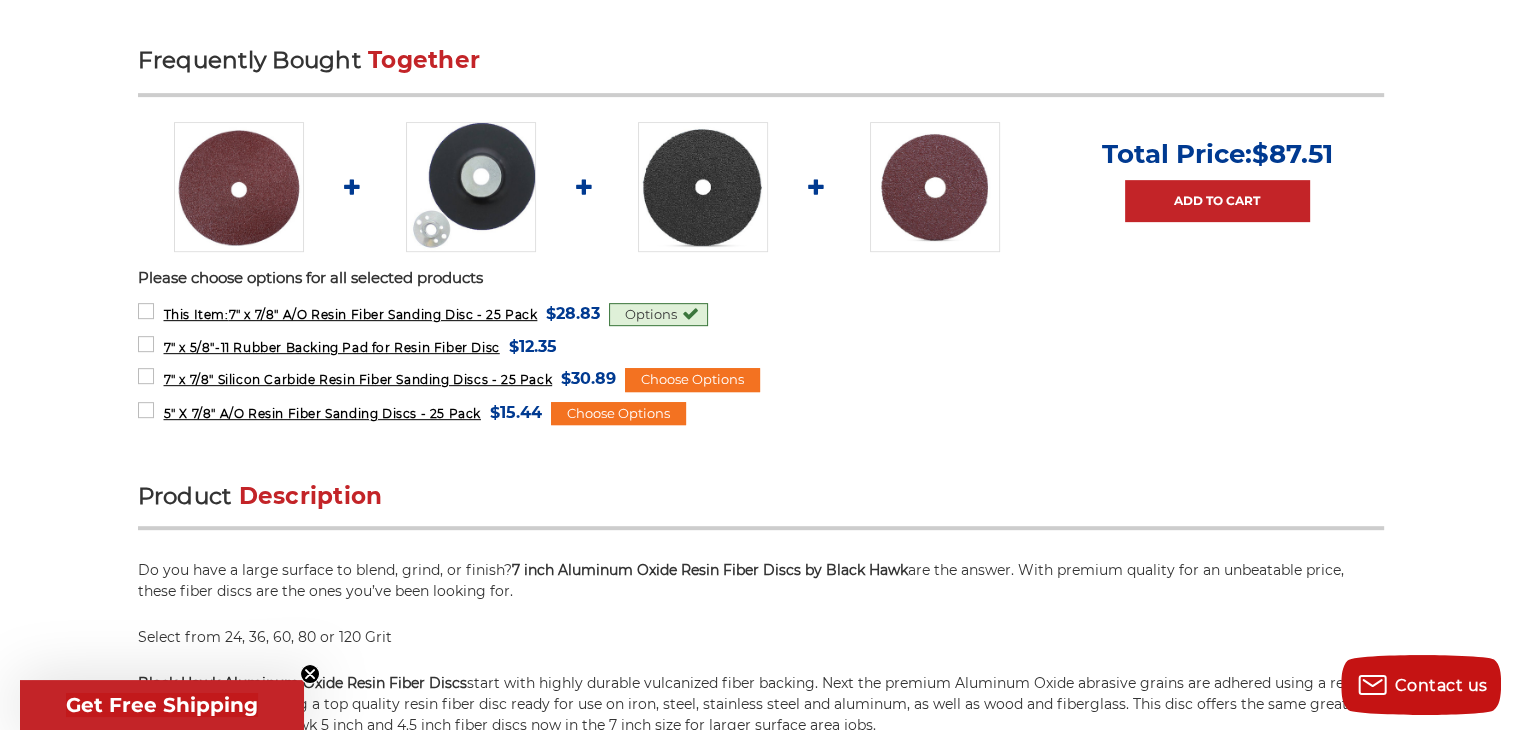click on "strona główna
sanding discs
7" x 7/8" a/o resin fiber sanding disc - 25 pack" at bounding box center [761, 2644] 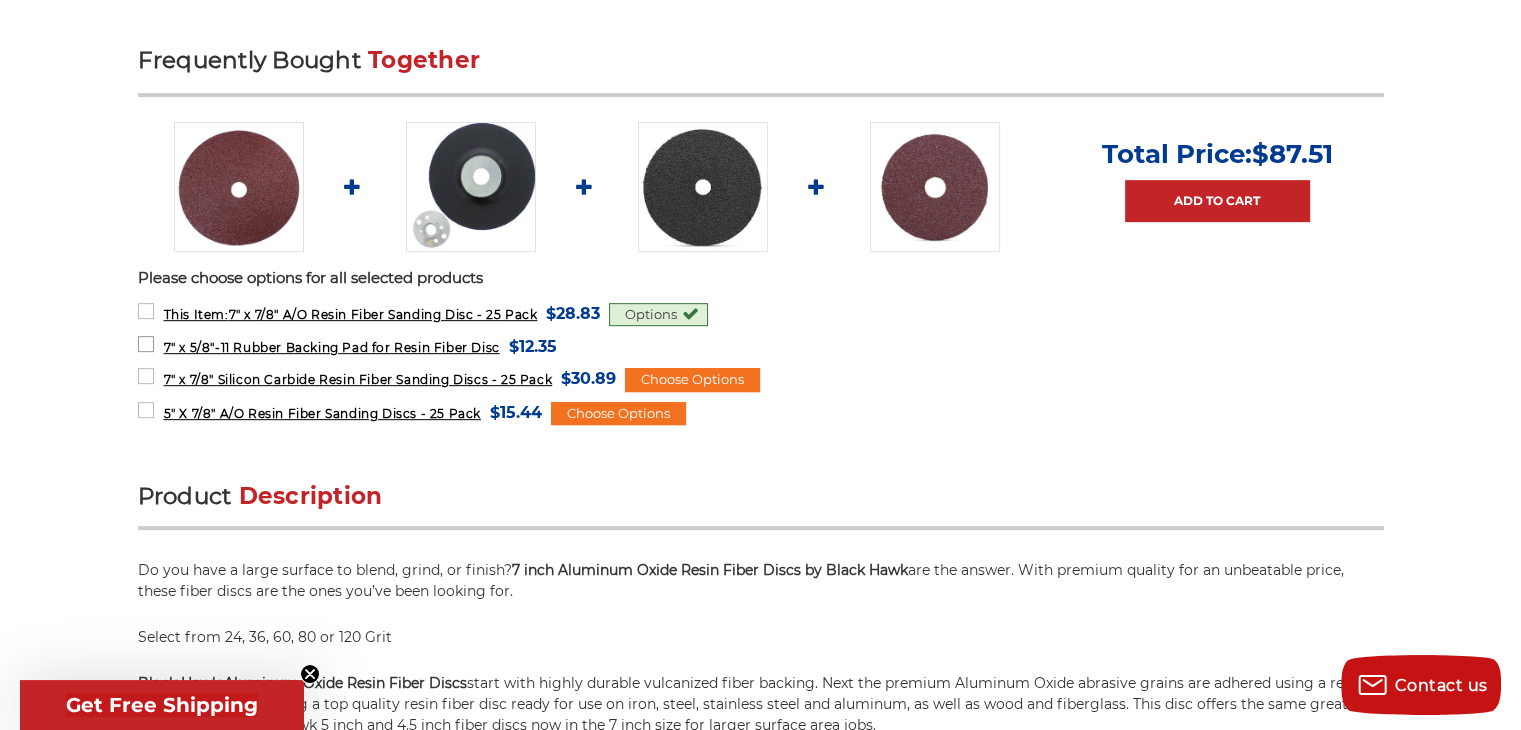 click on "7" x 5/8"-11 Rubber Backing Pad for Resin Fiber Disc
MSRP:
Was:
Now:
$12.35
(You save
)" at bounding box center (347, 346) 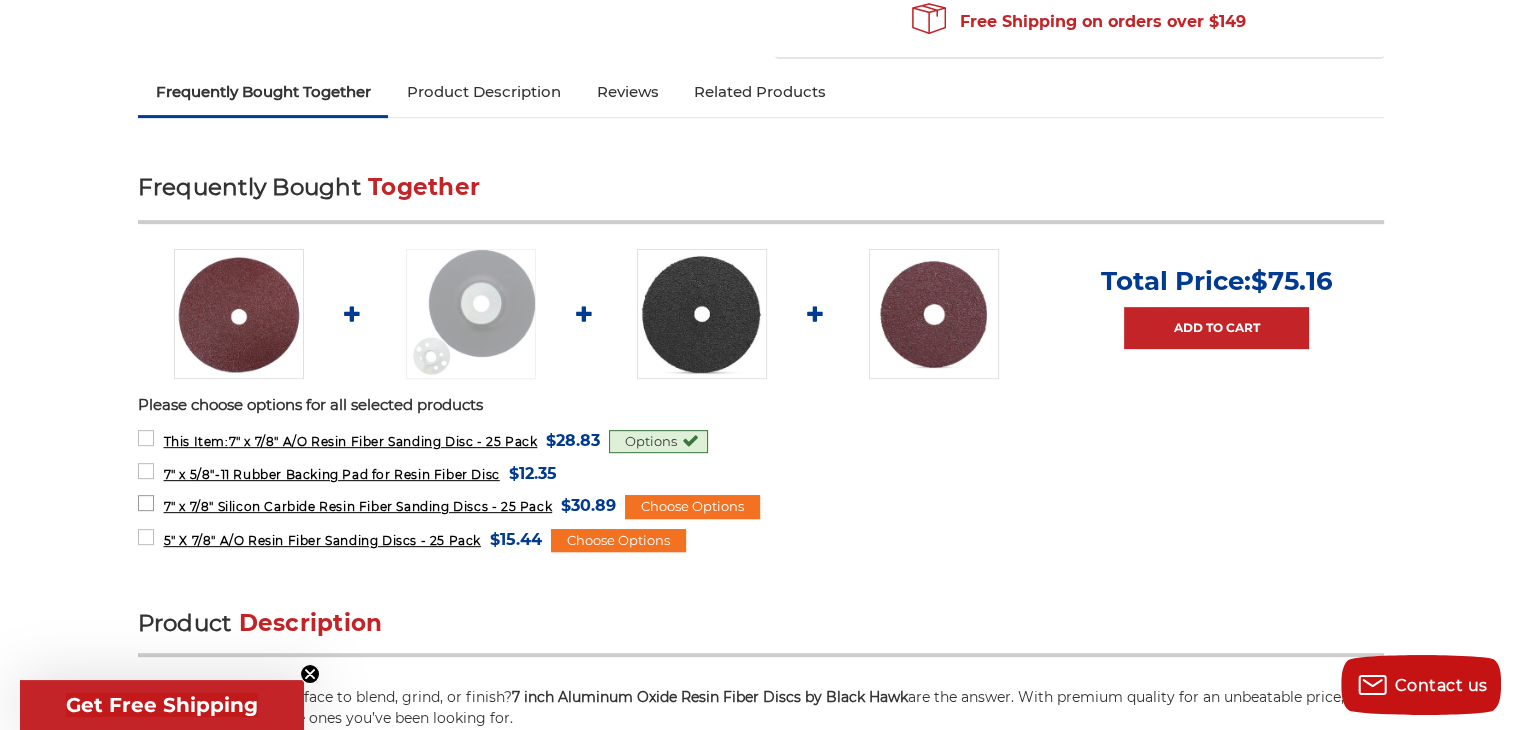 scroll, scrollTop: 732, scrollLeft: 0, axis: vertical 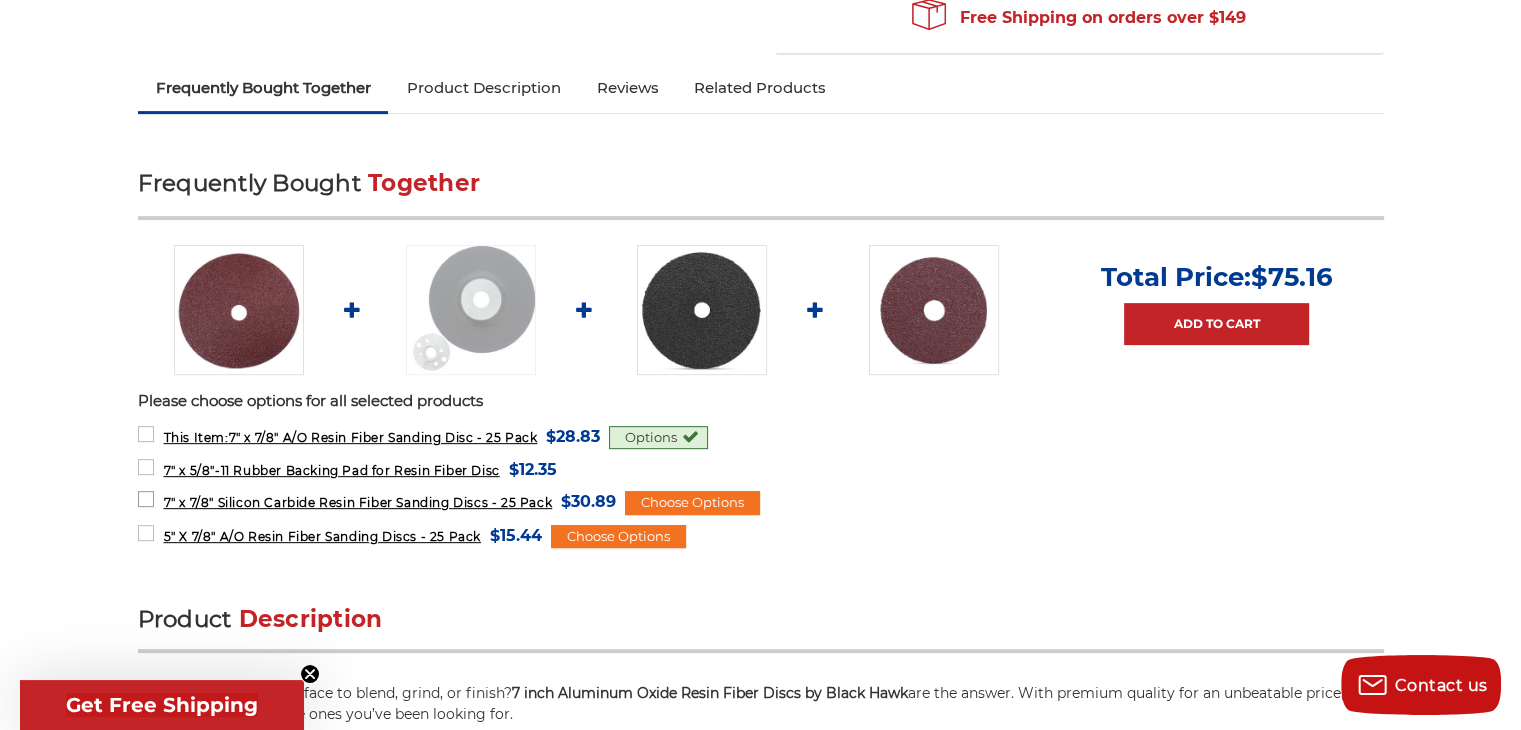 click on "7" x 7/8" Silicon Carbide Resin Fiber Sanding Discs - 25 Pack
MSRP:
Was:
Now:
$30.89
(You save
)" at bounding box center [377, 501] 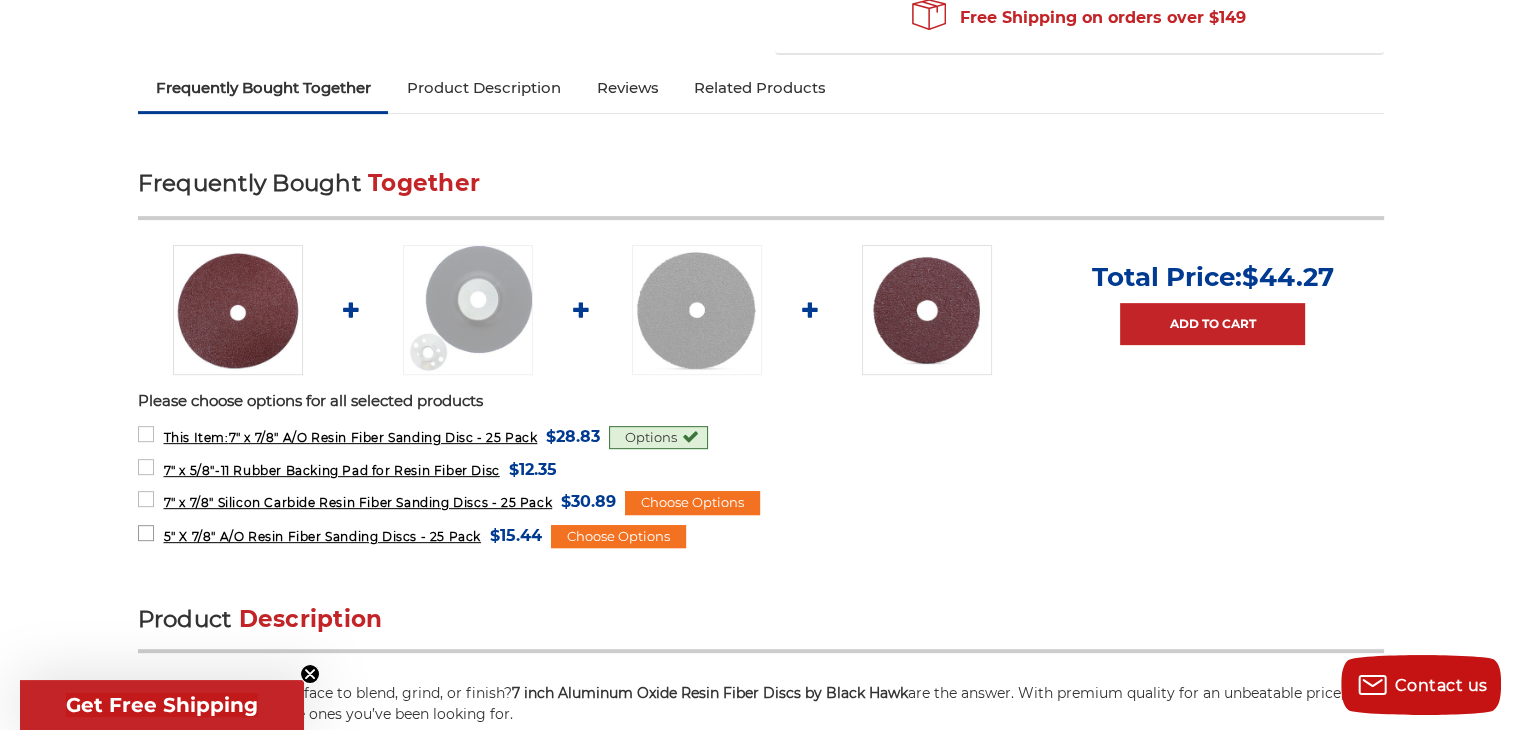 click on "5" X 7/8" A/O Resin Fiber Sanding Discs - 25 Pack
MSRP:
Was:
Now:
$15.44
(You save
)" at bounding box center (340, 535) 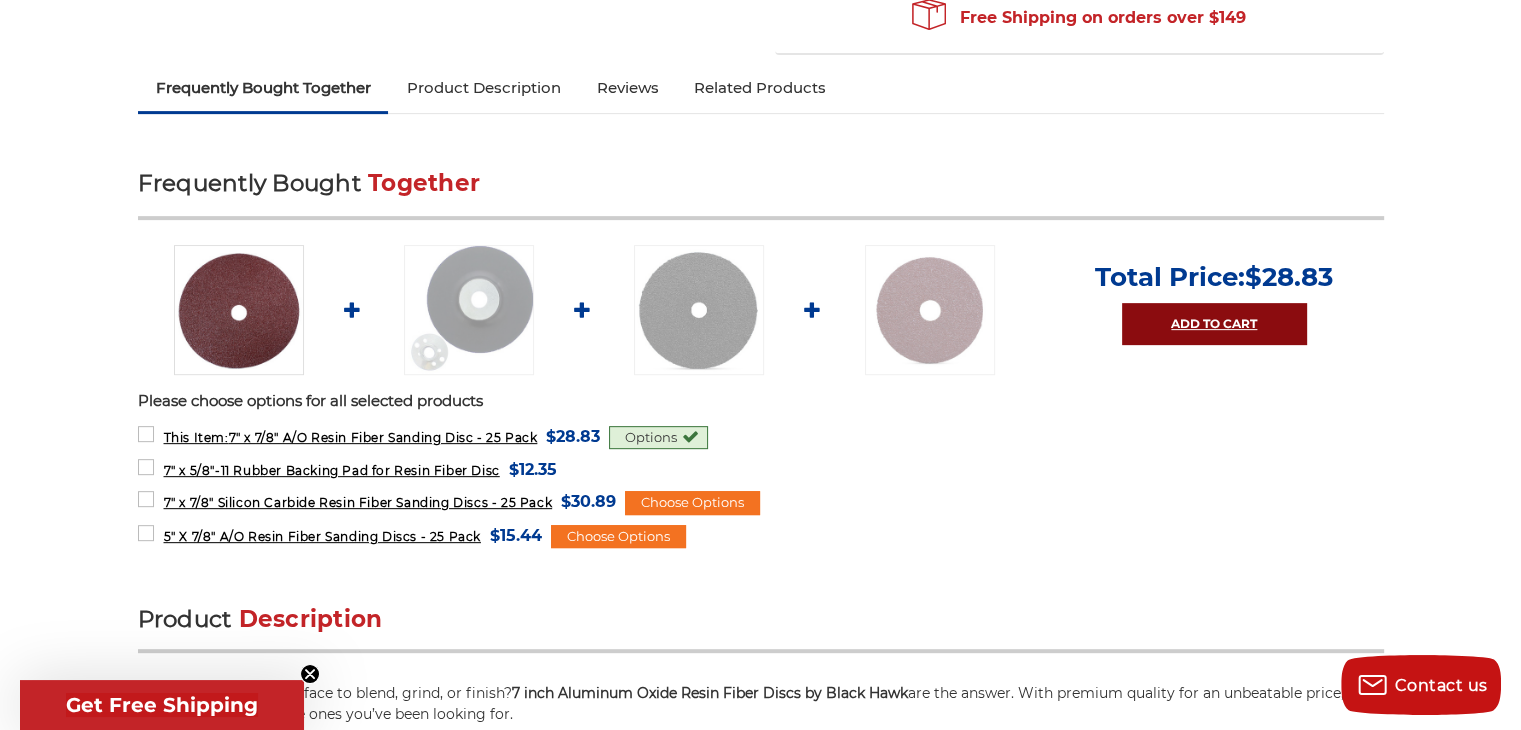 click on "Add to Cart" at bounding box center (1214, 324) 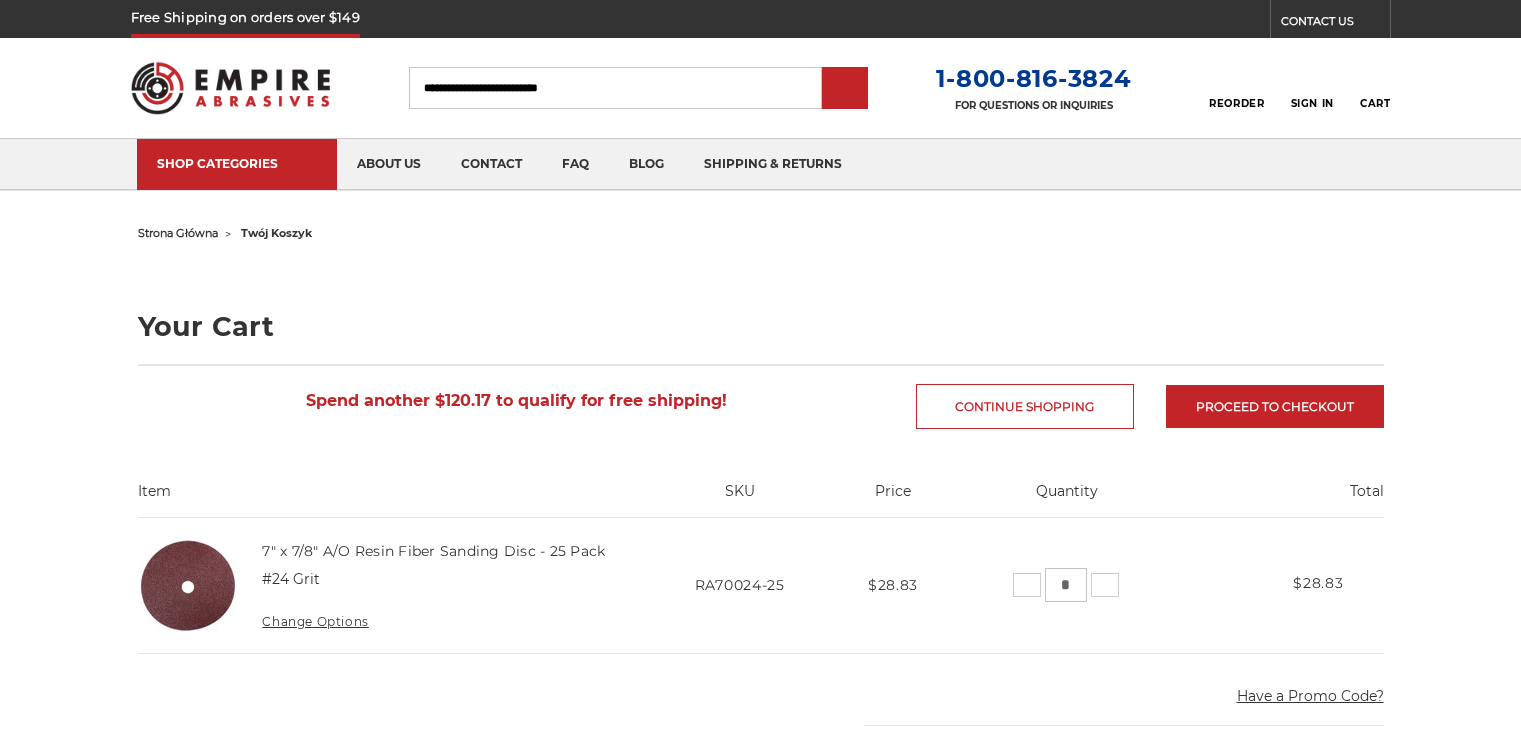 scroll, scrollTop: 0, scrollLeft: 0, axis: both 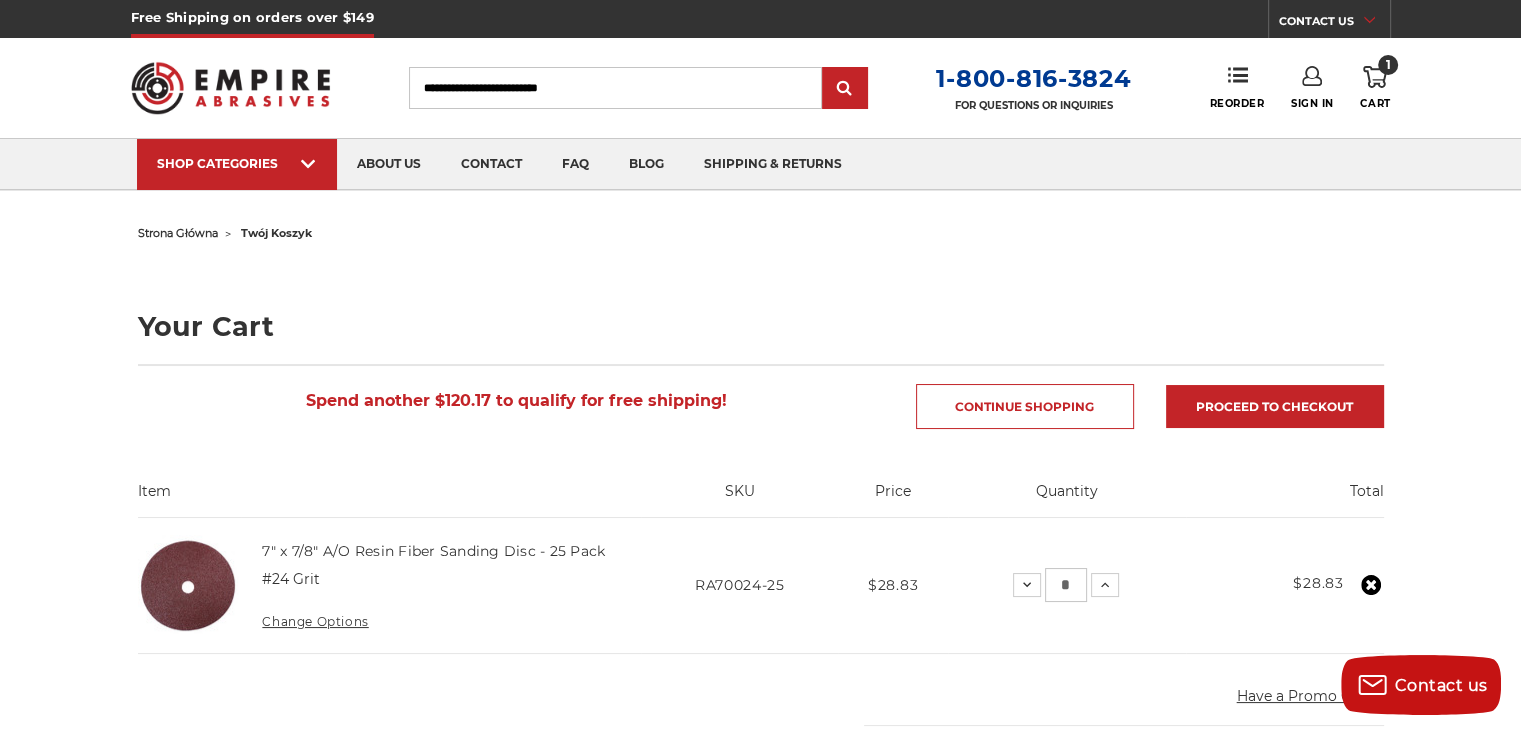 click on "Search" at bounding box center (615, 88) 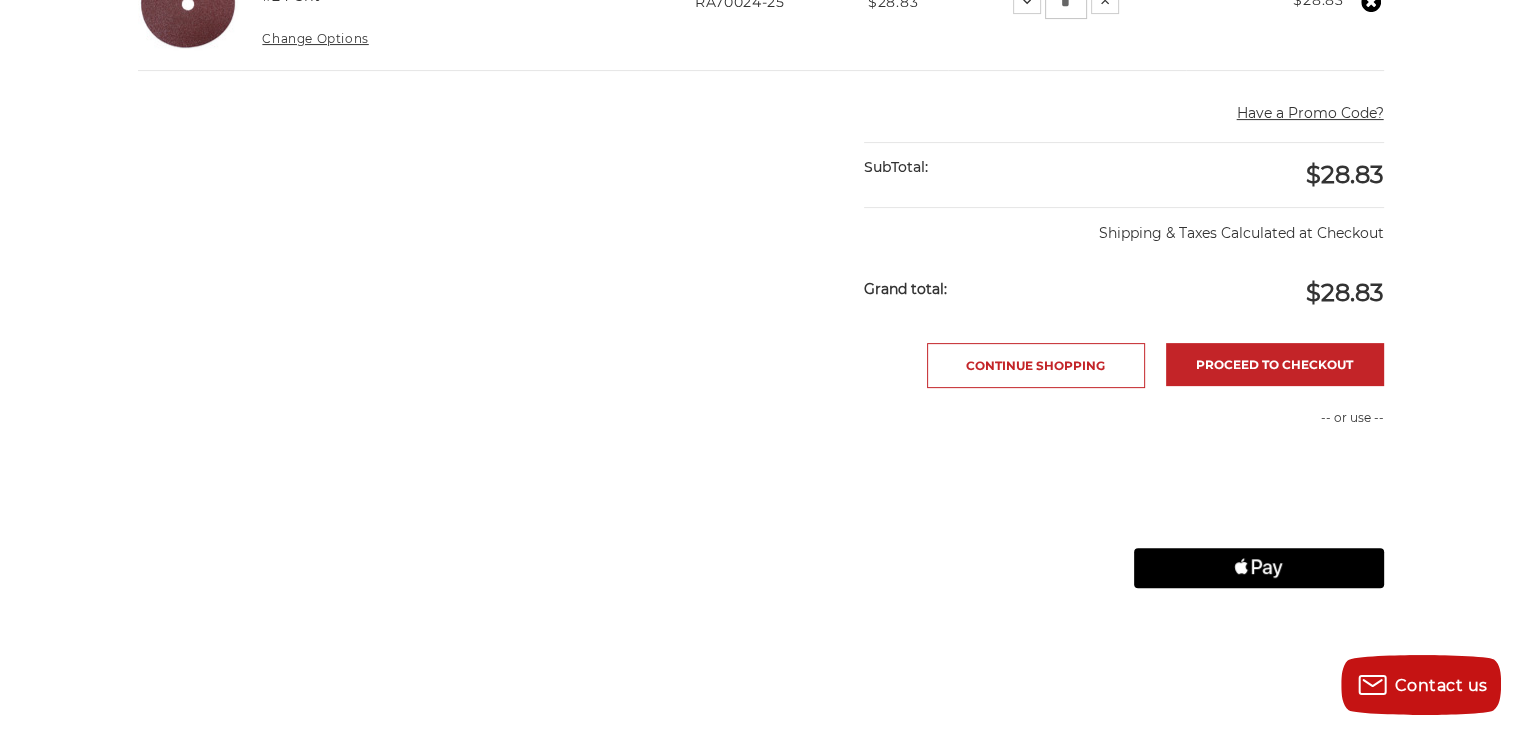 scroll, scrollTop: 1044, scrollLeft: 0, axis: vertical 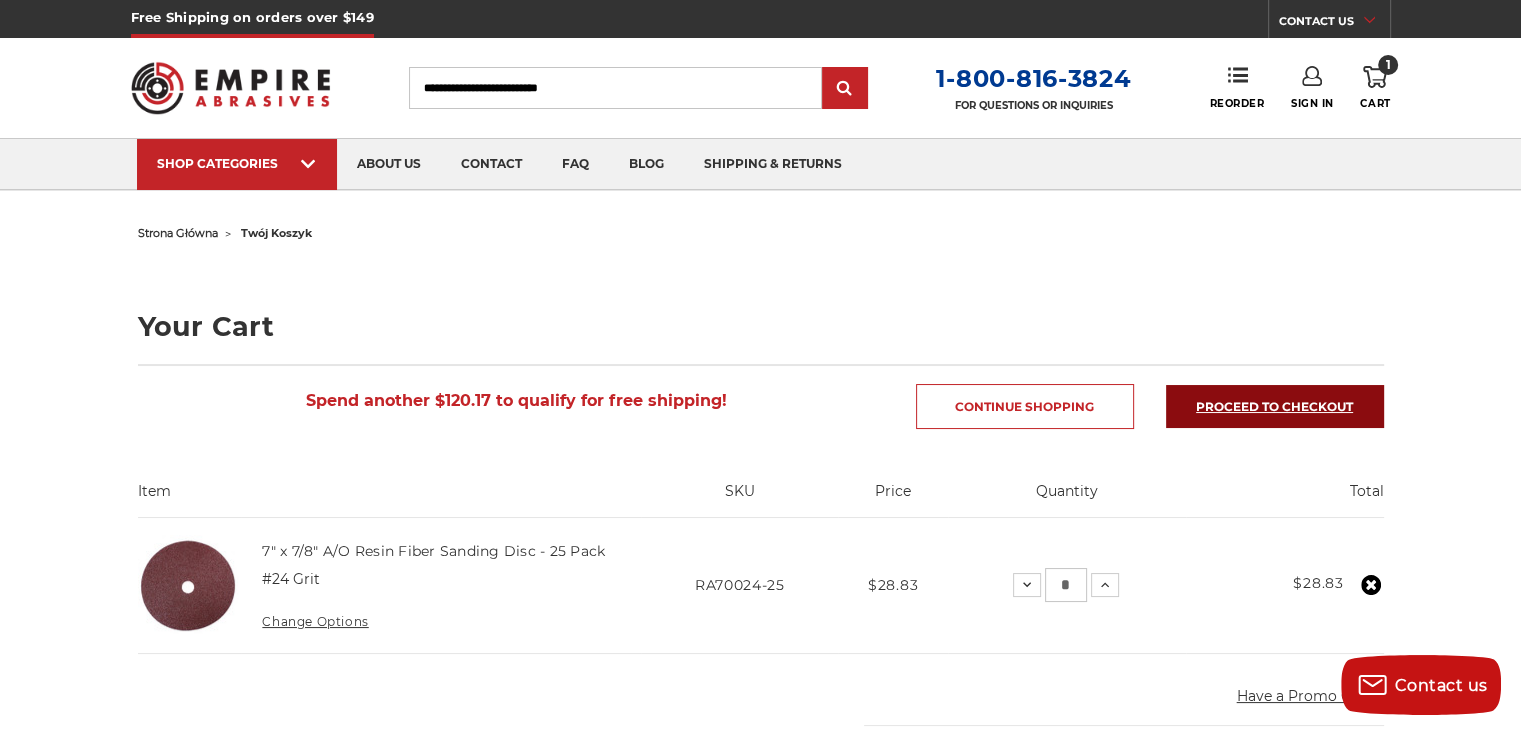 click on "Proceed to checkout" at bounding box center [1275, 406] 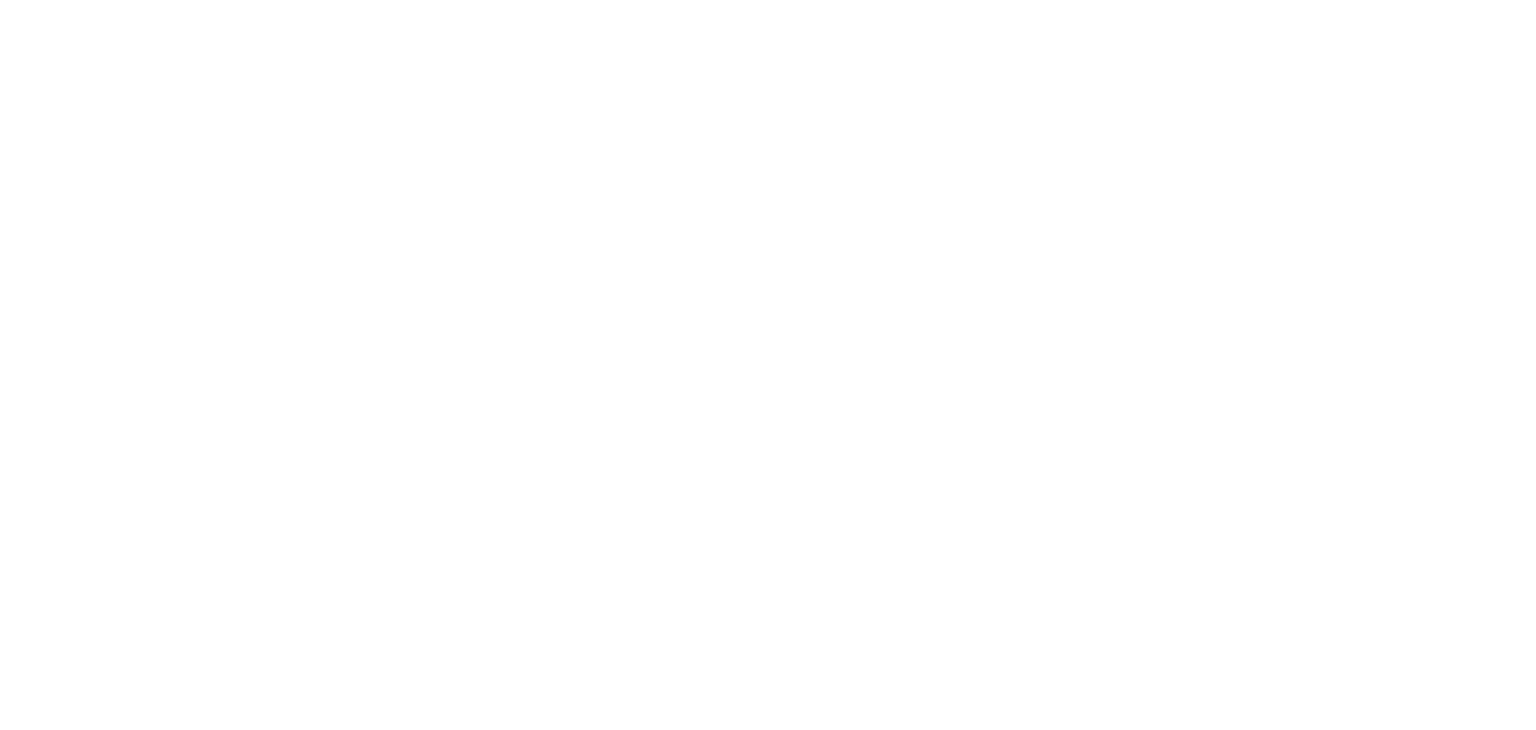 scroll, scrollTop: 0, scrollLeft: 0, axis: both 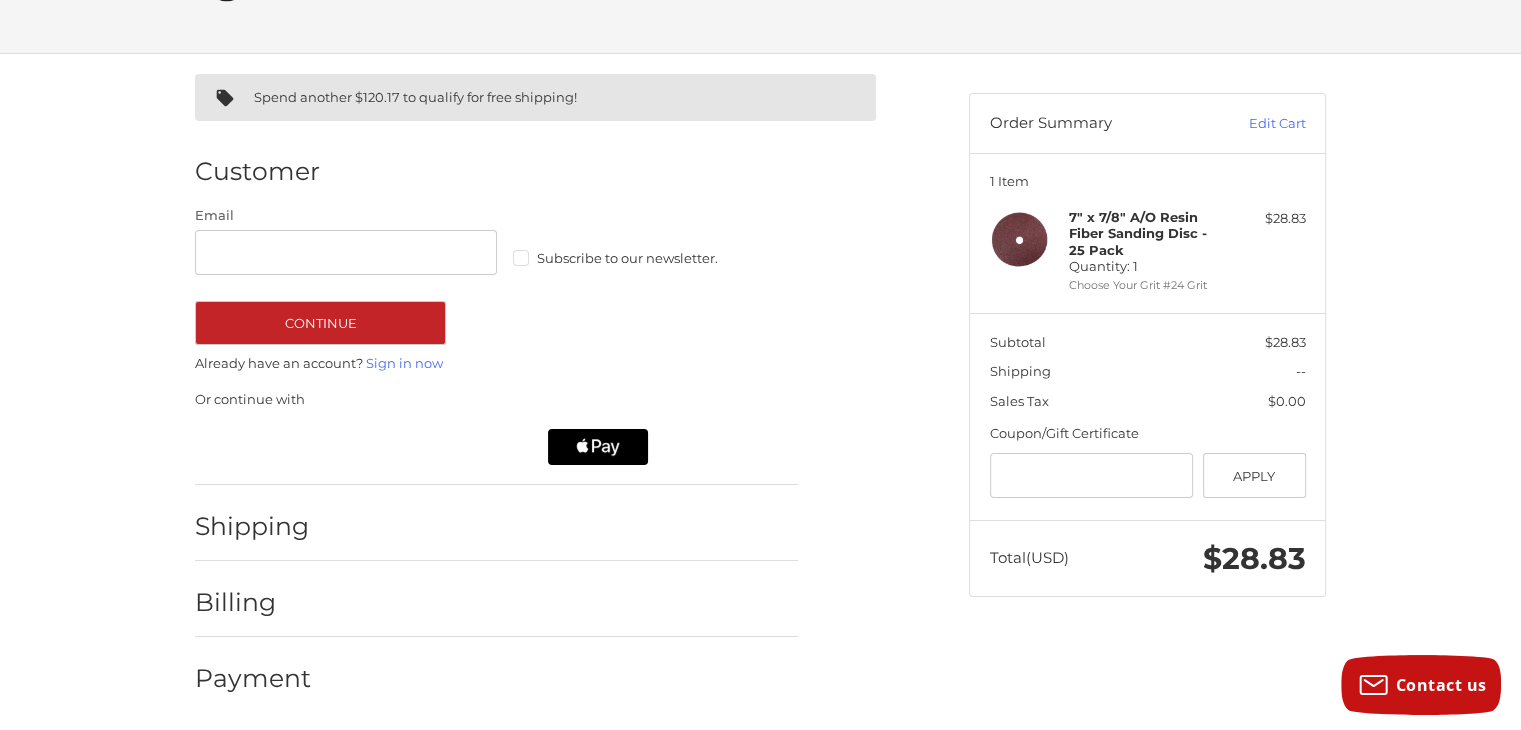 click at bounding box center (565, 531) 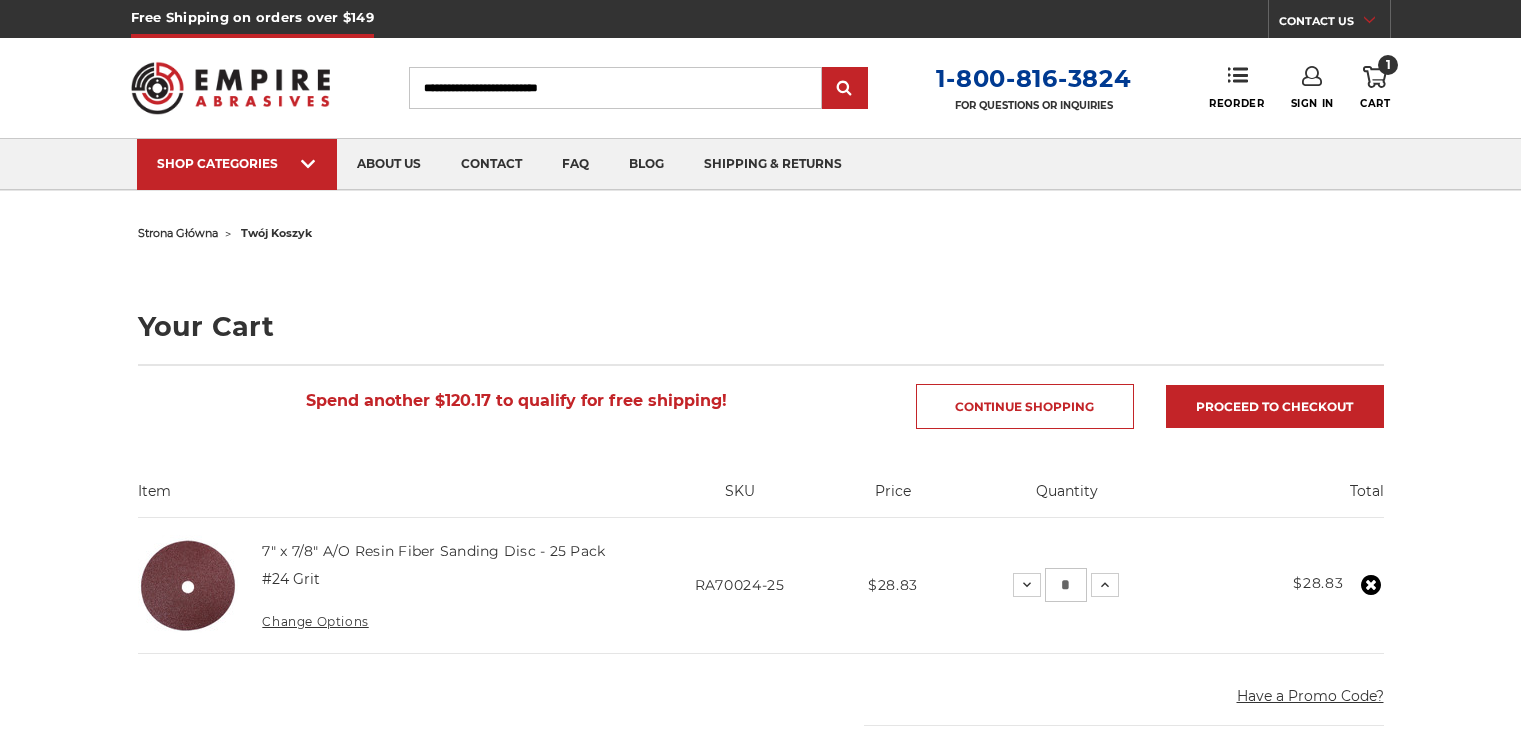 scroll, scrollTop: 0, scrollLeft: 0, axis: both 